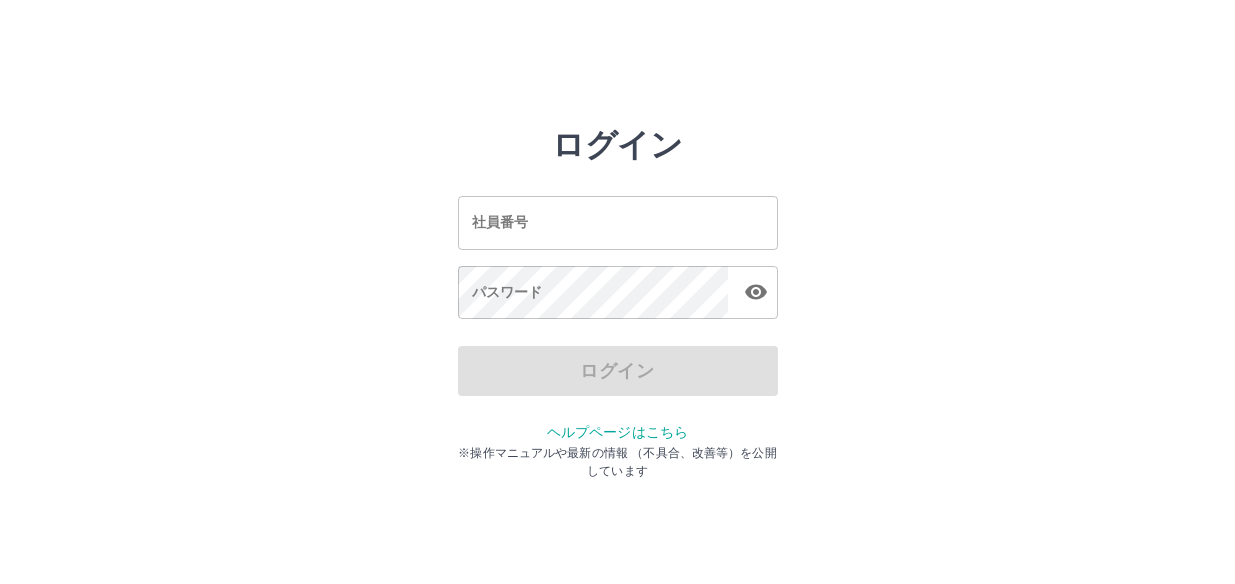 scroll, scrollTop: 0, scrollLeft: 0, axis: both 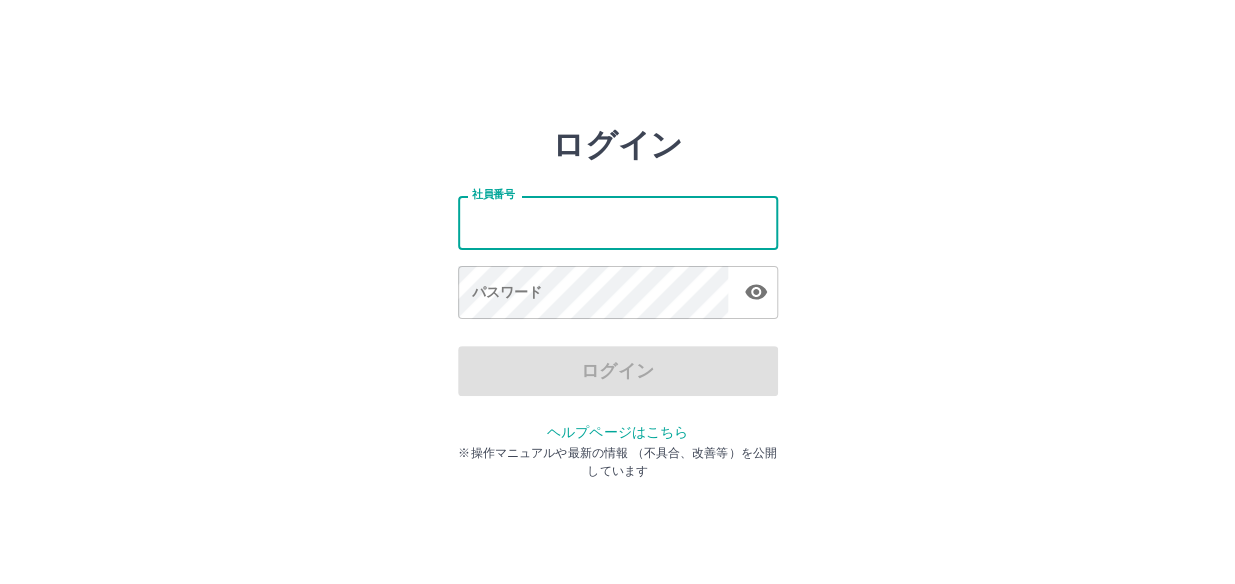 click on "社員番号" at bounding box center (618, 222) 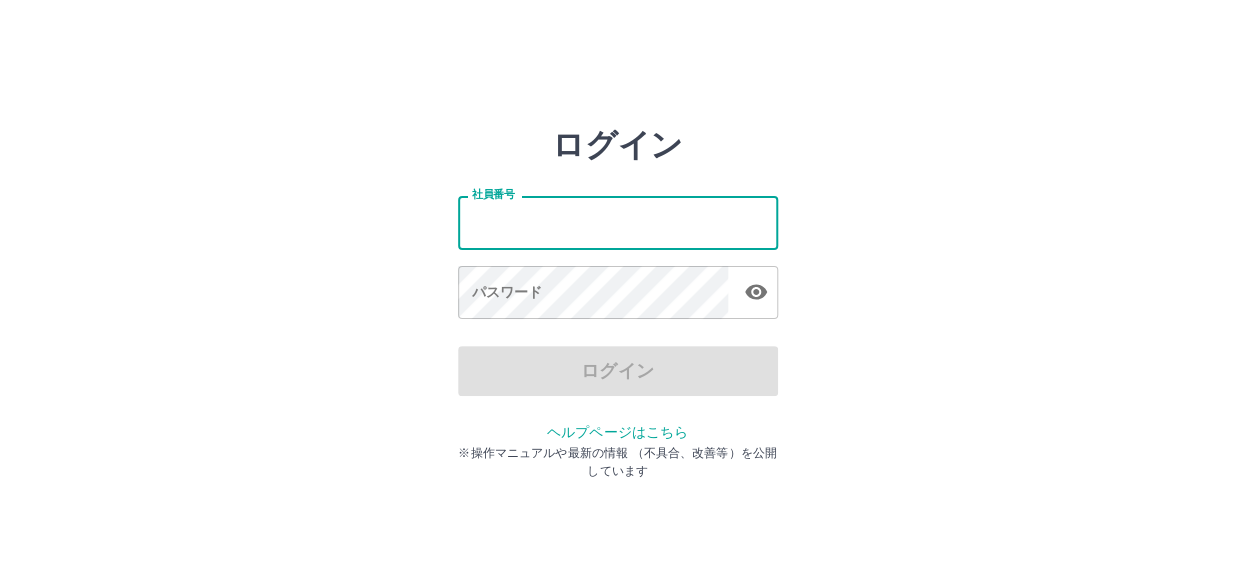 type on "*******" 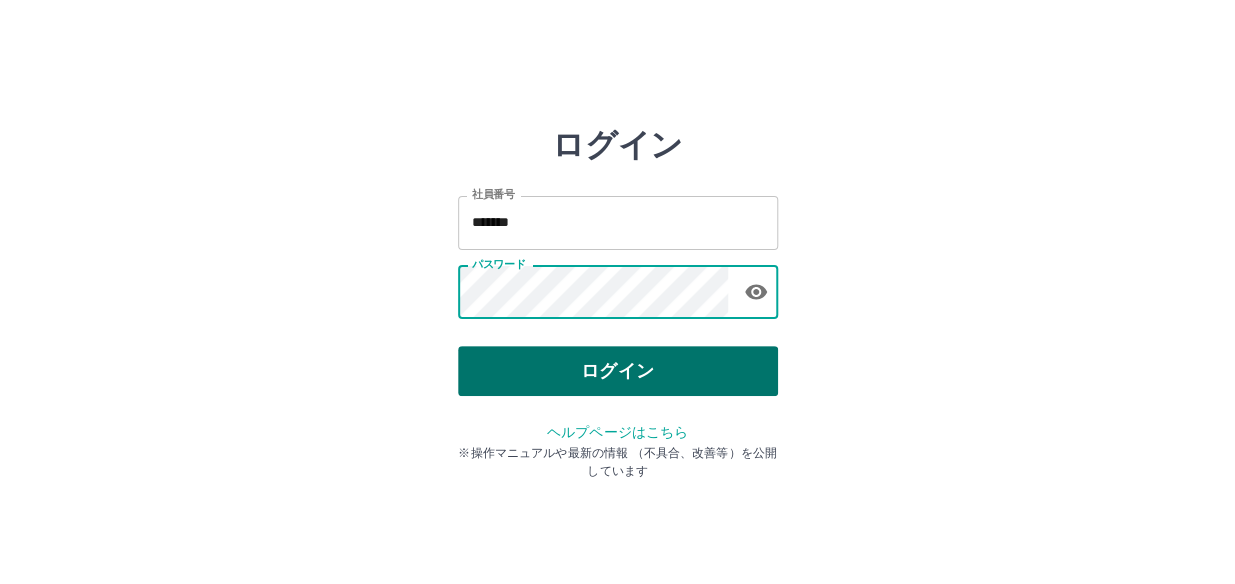 click on "ログイン" at bounding box center [618, 371] 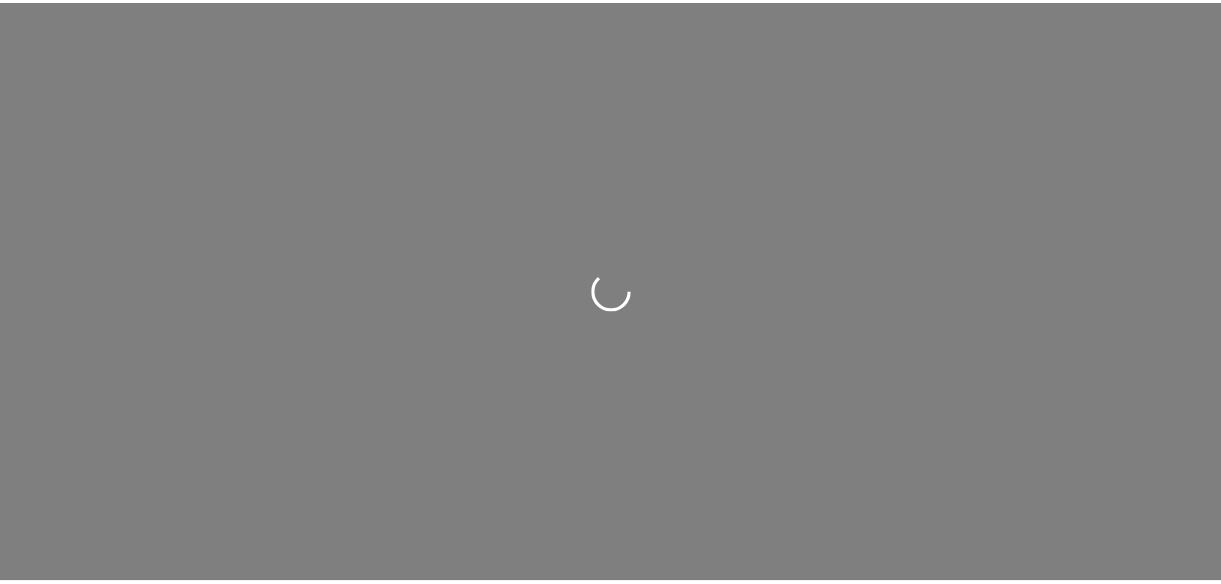 scroll, scrollTop: 0, scrollLeft: 0, axis: both 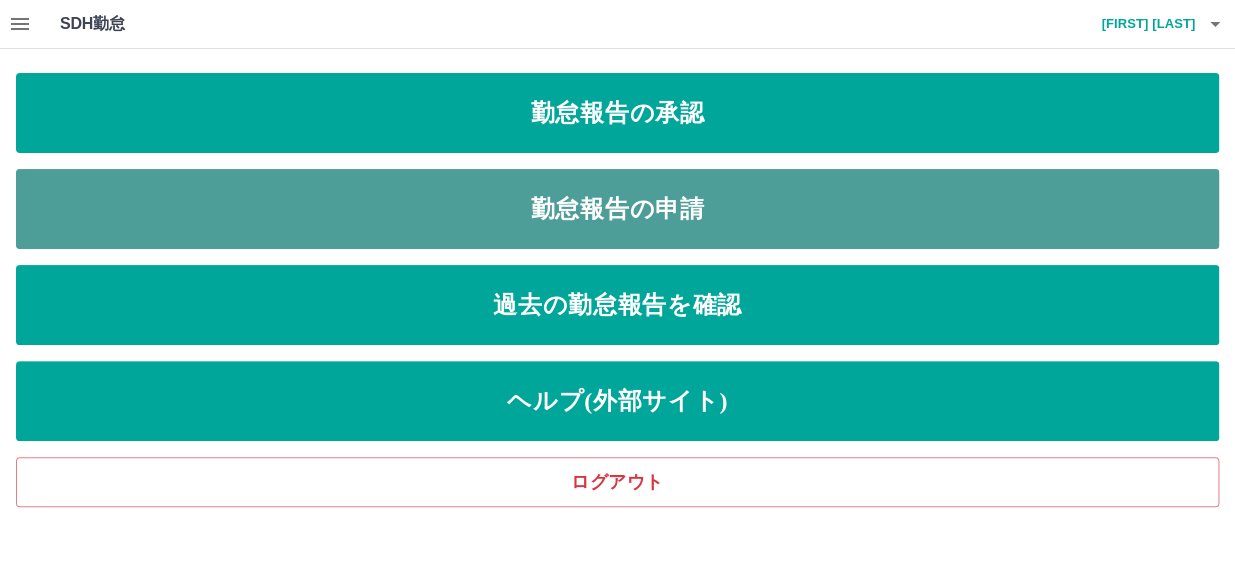 click on "勤怠報告の申請" at bounding box center (617, 209) 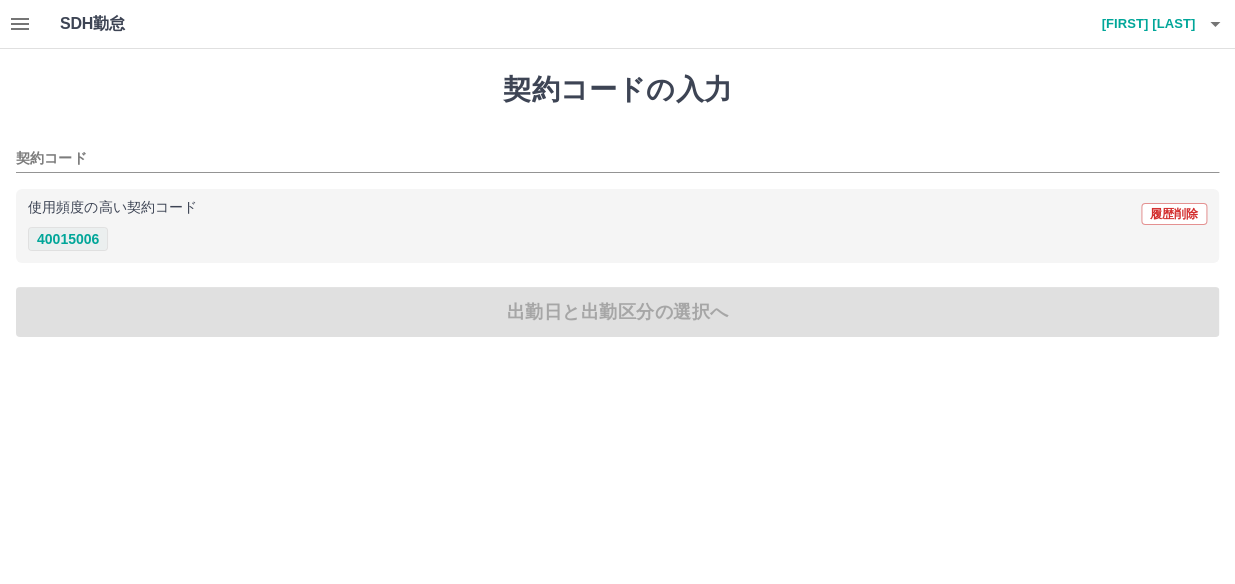 click on "40015006" at bounding box center (68, 239) 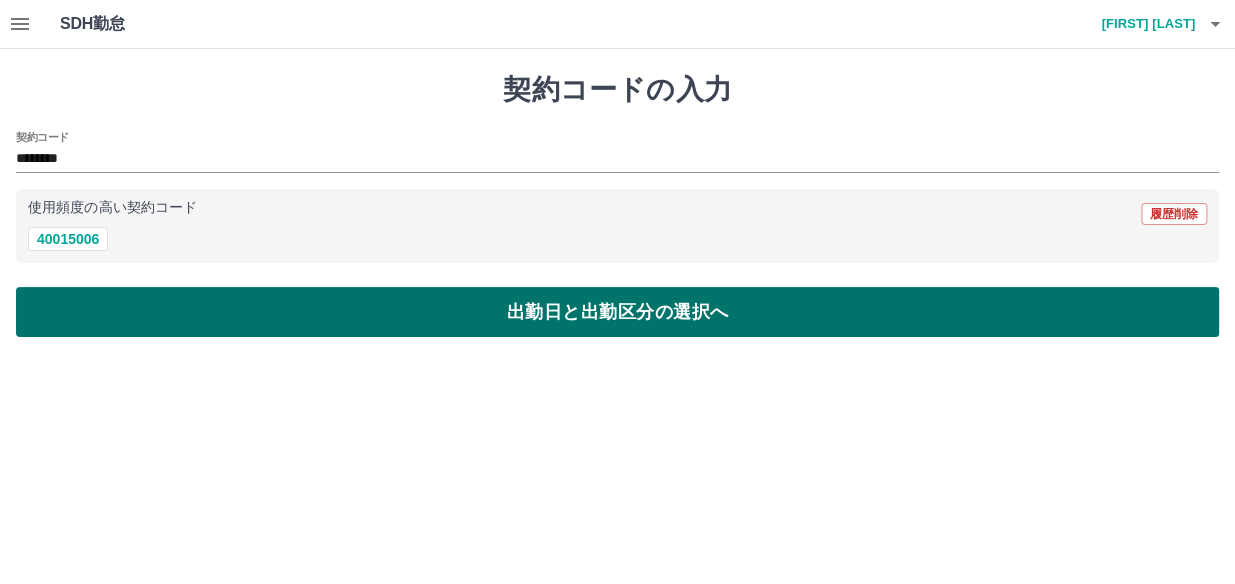 click on "出勤日と出勤区分の選択へ" at bounding box center (617, 312) 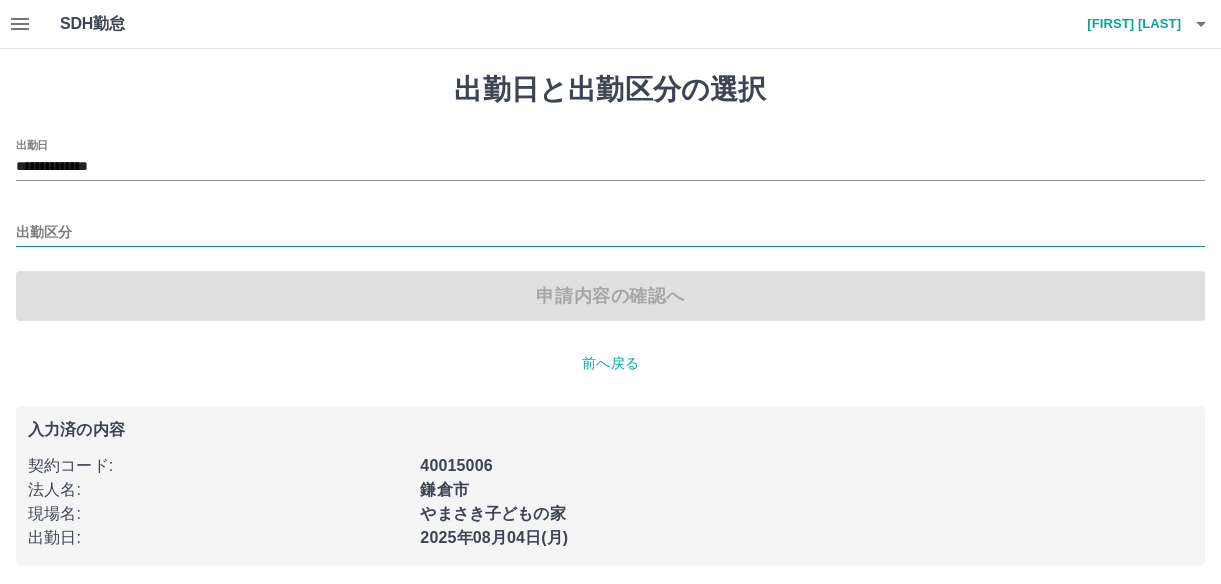 click on "出勤区分" at bounding box center (610, 233) 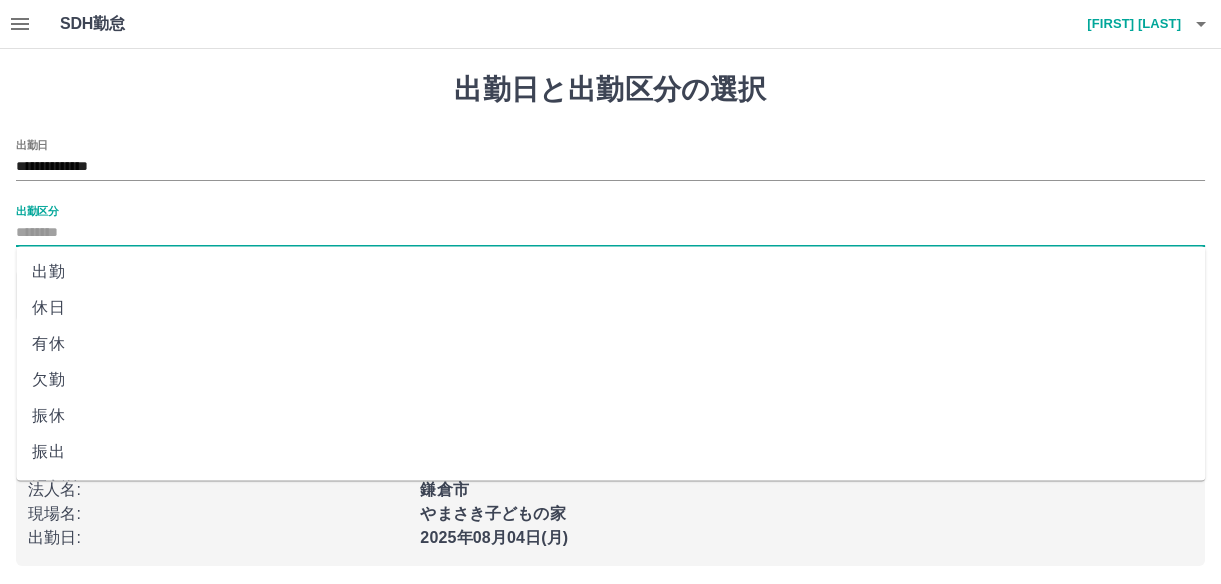 click on "出勤" at bounding box center [610, 272] 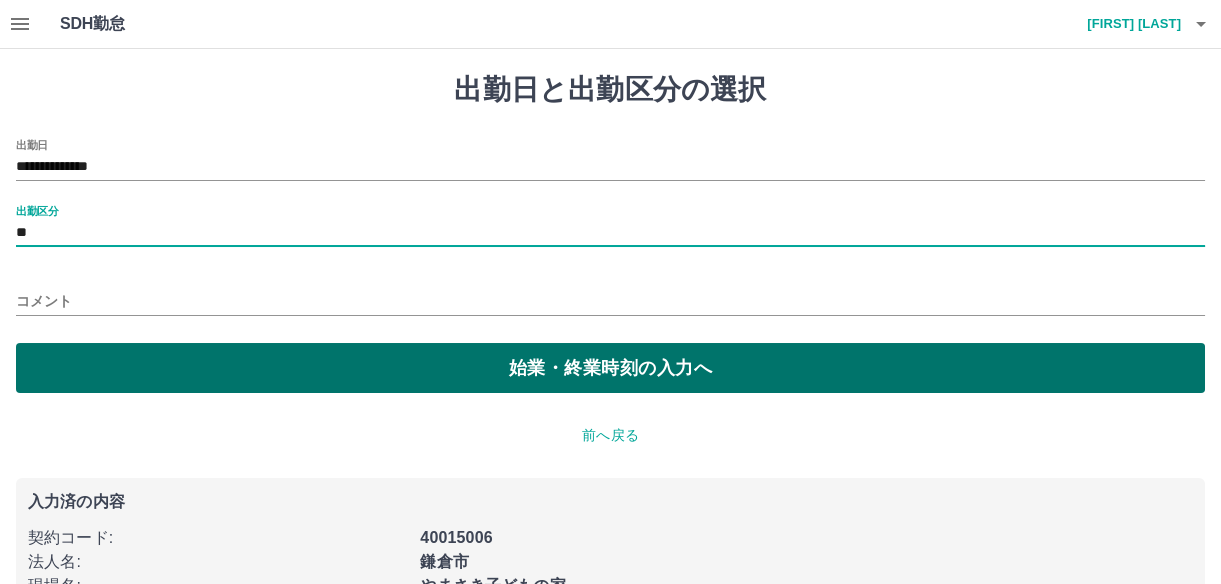 click on "始業・終業時刻の入力へ" at bounding box center [610, 368] 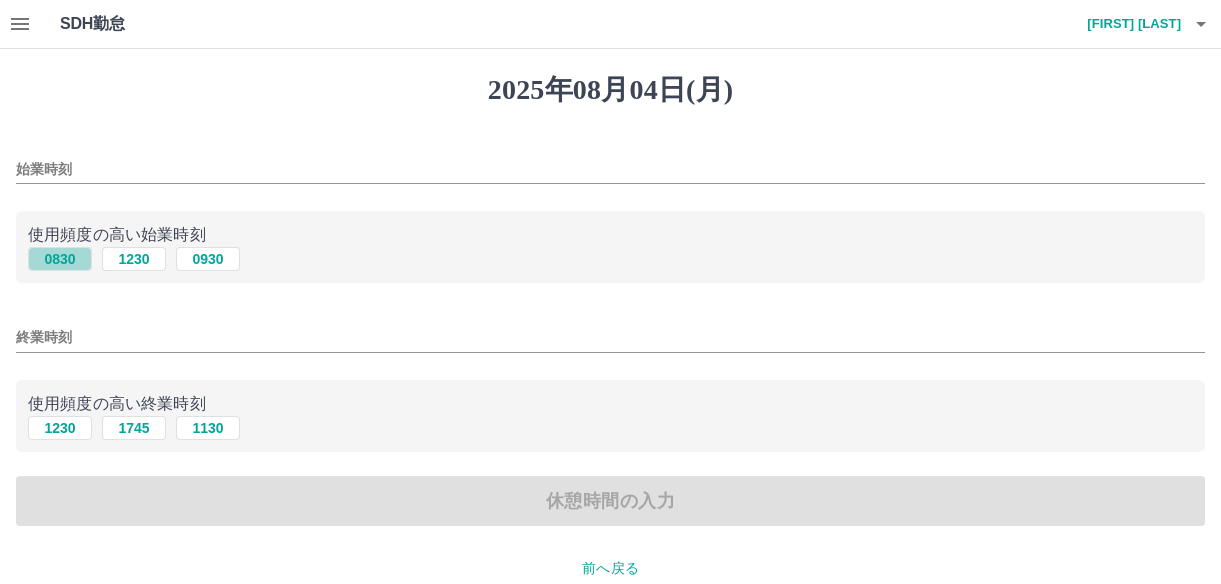 click on "0830" at bounding box center (60, 259) 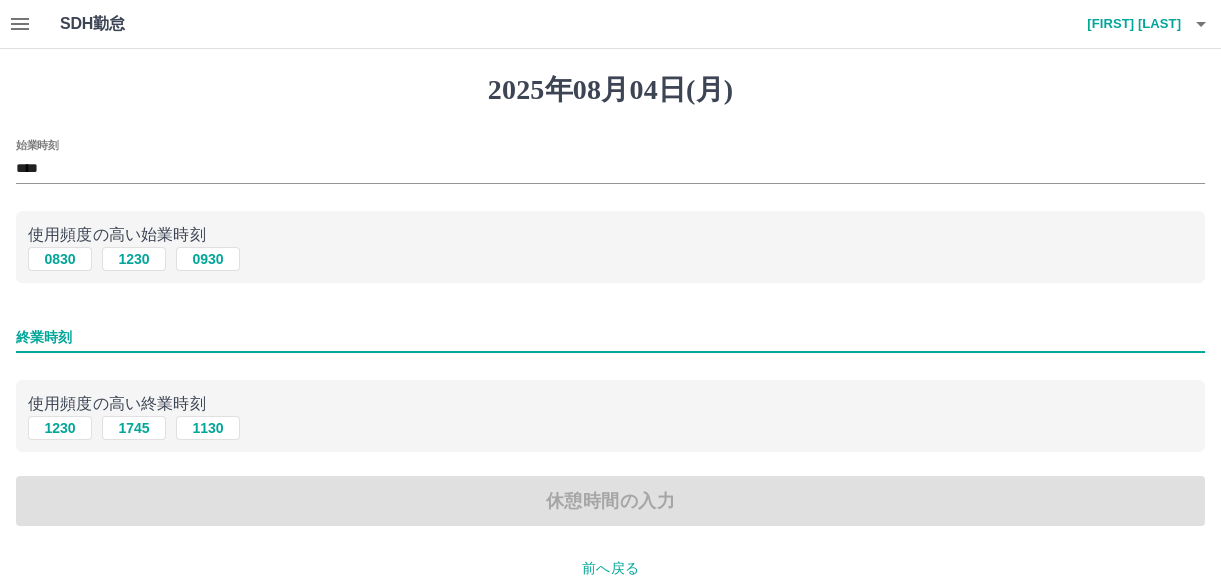 click on "終業時刻" at bounding box center [610, 337] 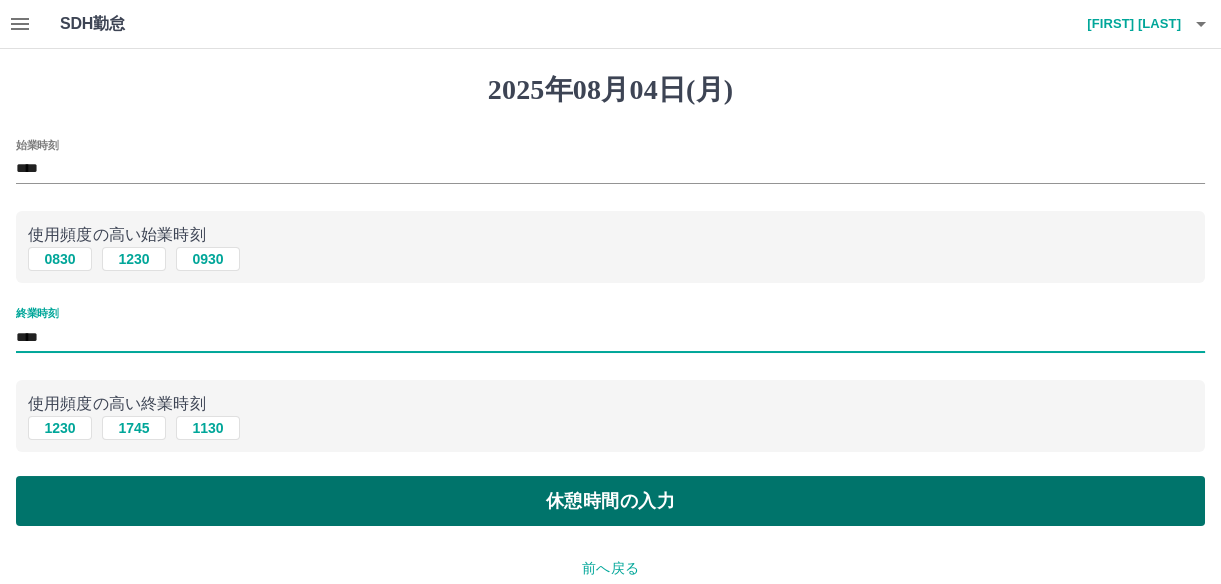 type on "****" 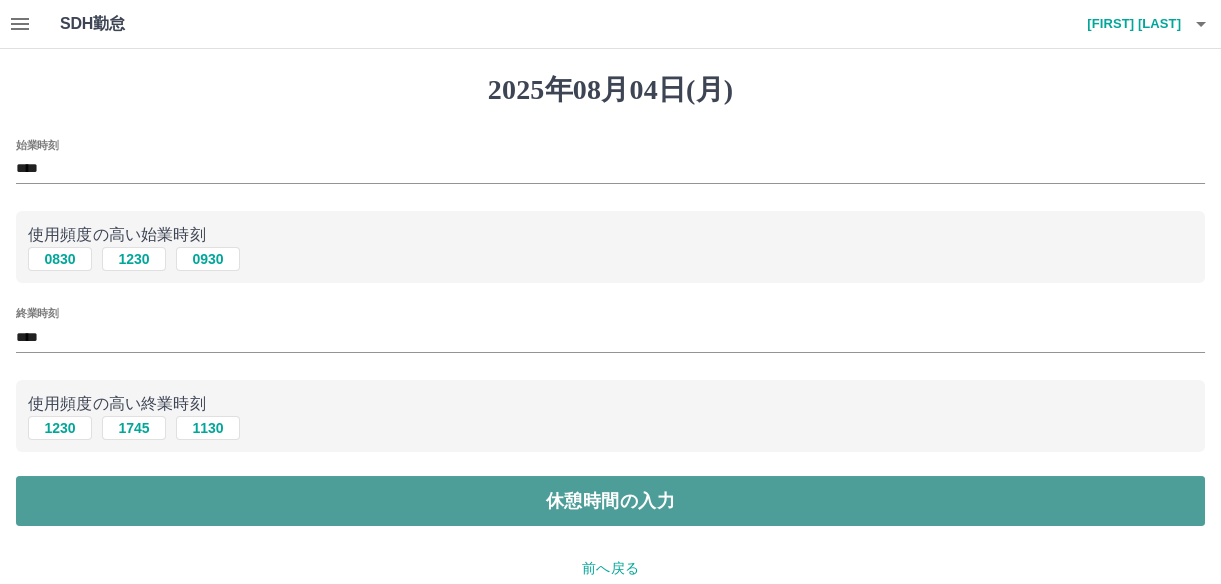 click on "休憩時間の入力" at bounding box center [610, 501] 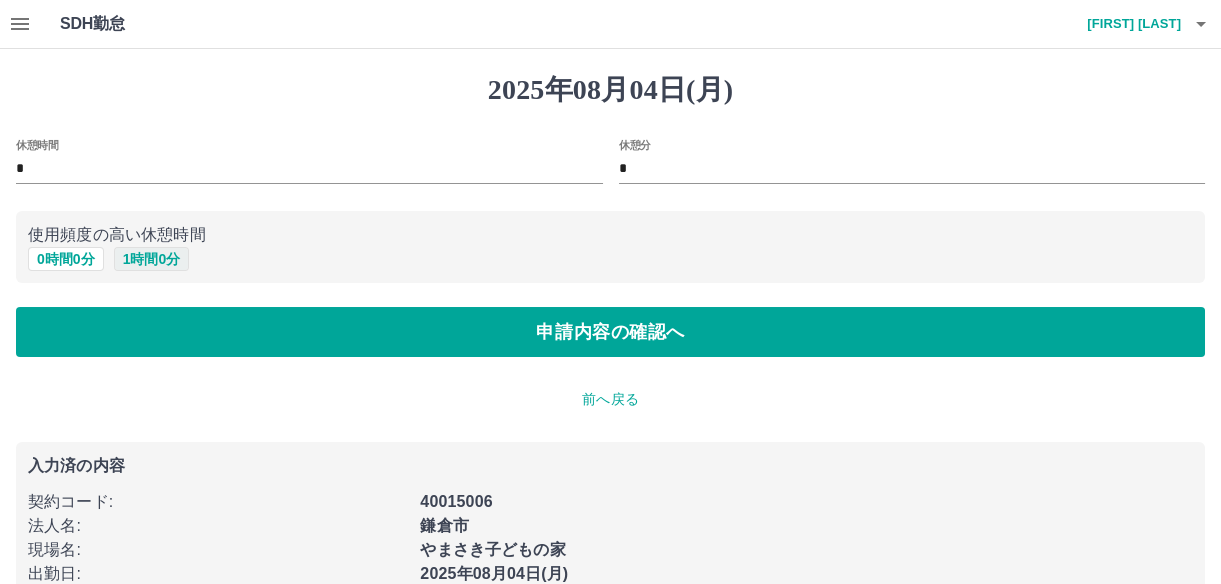 click on "1 時間 0 分" at bounding box center (152, 259) 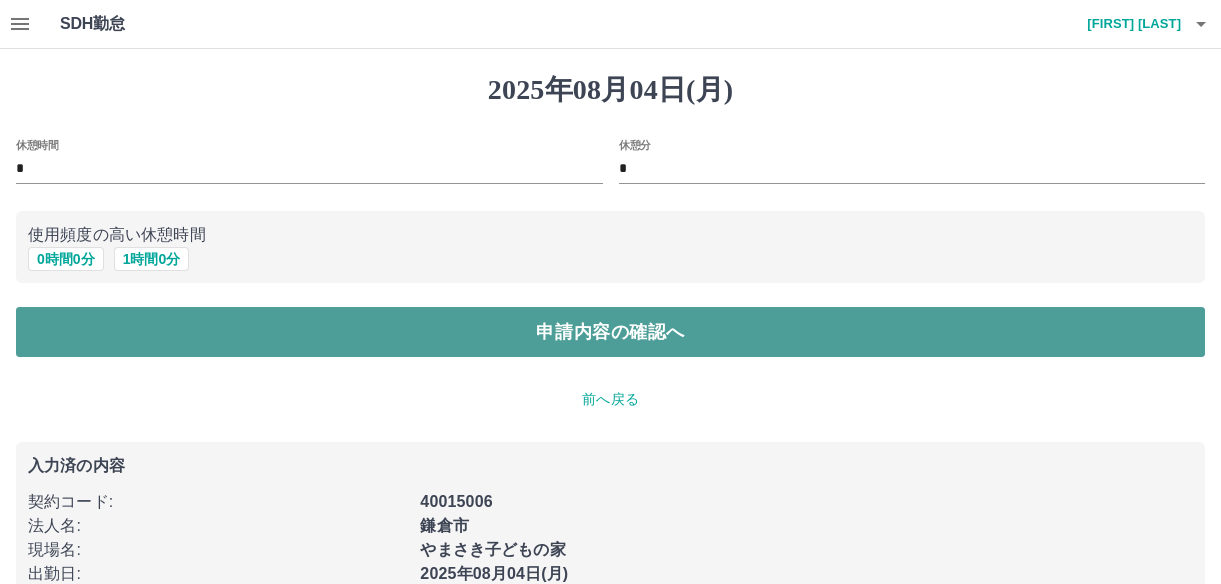 click on "申請内容の確認へ" at bounding box center [610, 332] 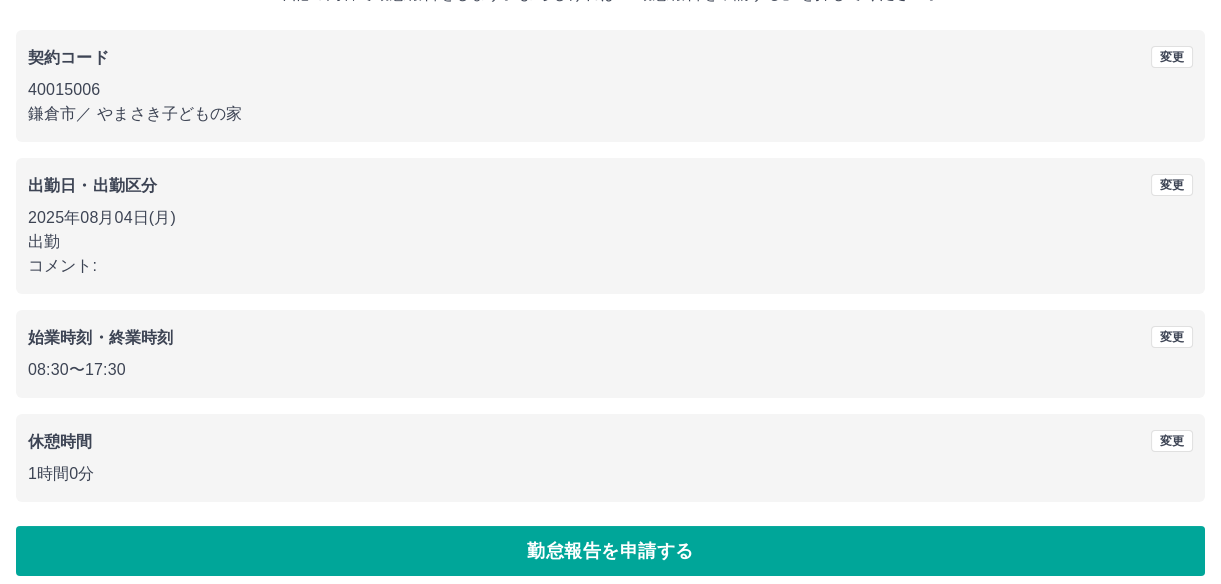 scroll, scrollTop: 164, scrollLeft: 0, axis: vertical 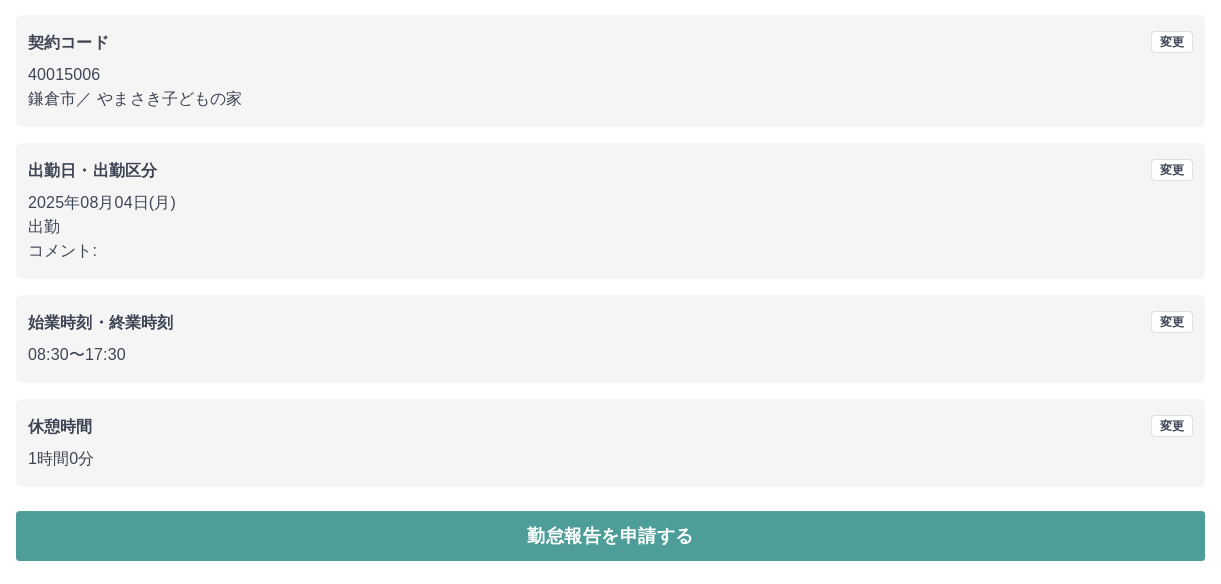 click on "勤怠報告を申請する" at bounding box center [610, 536] 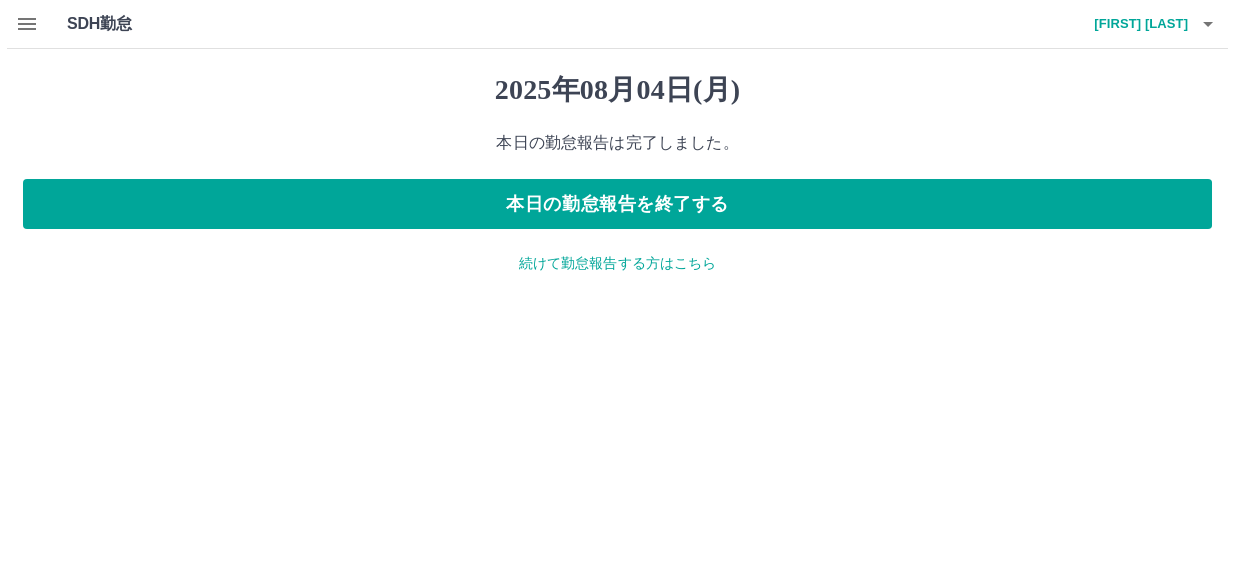 scroll, scrollTop: 0, scrollLeft: 0, axis: both 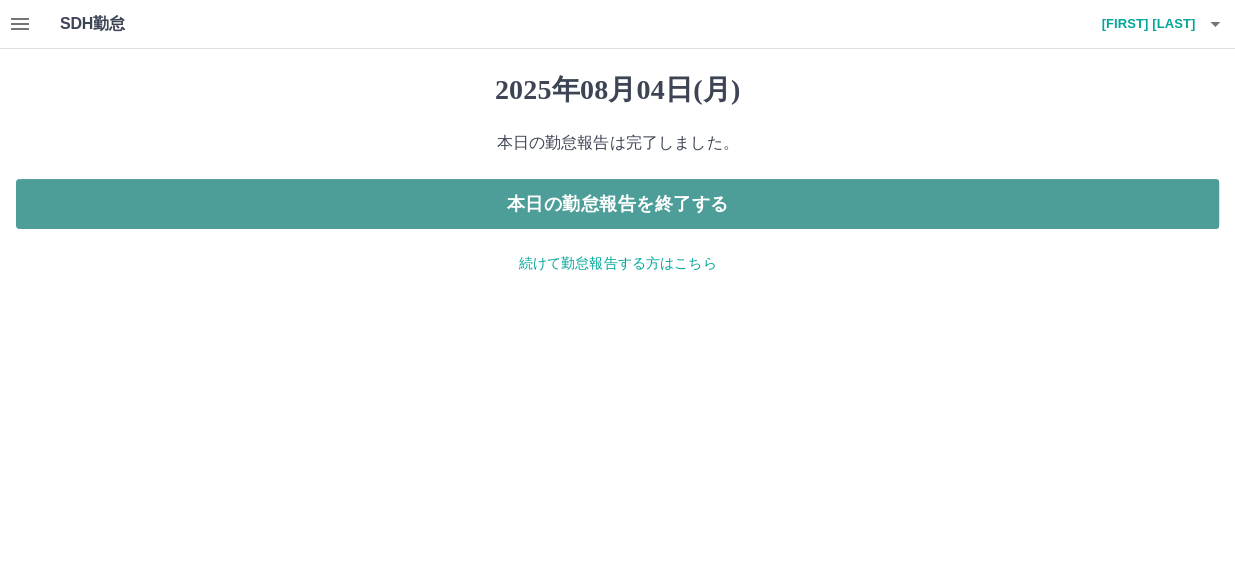 click on "本日の勤怠報告を終了する" at bounding box center [617, 204] 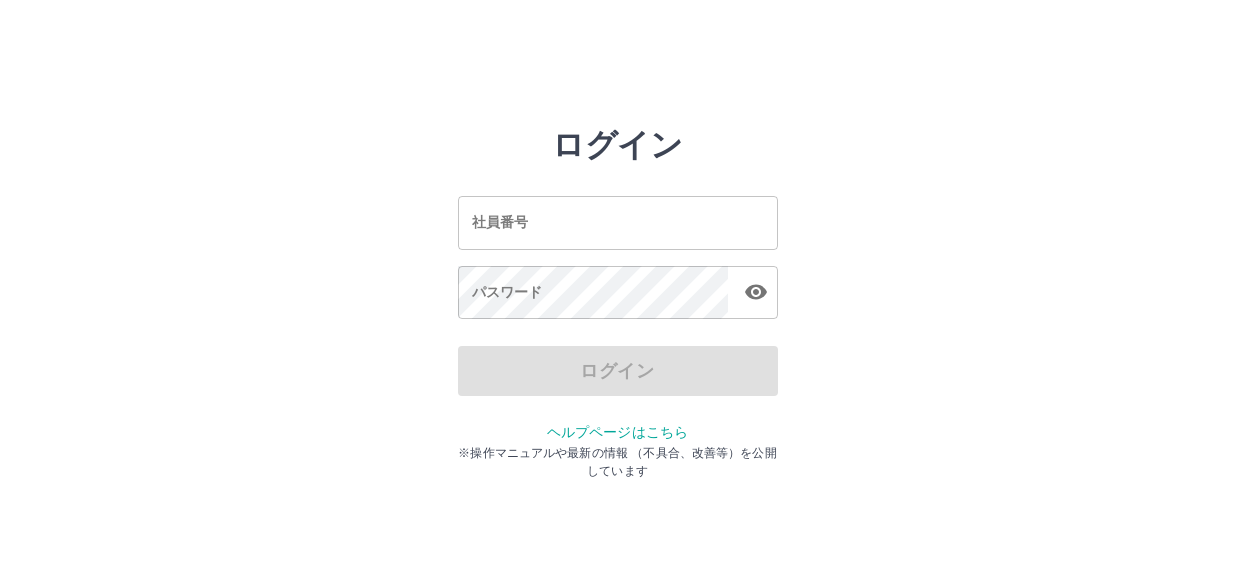 scroll, scrollTop: 0, scrollLeft: 0, axis: both 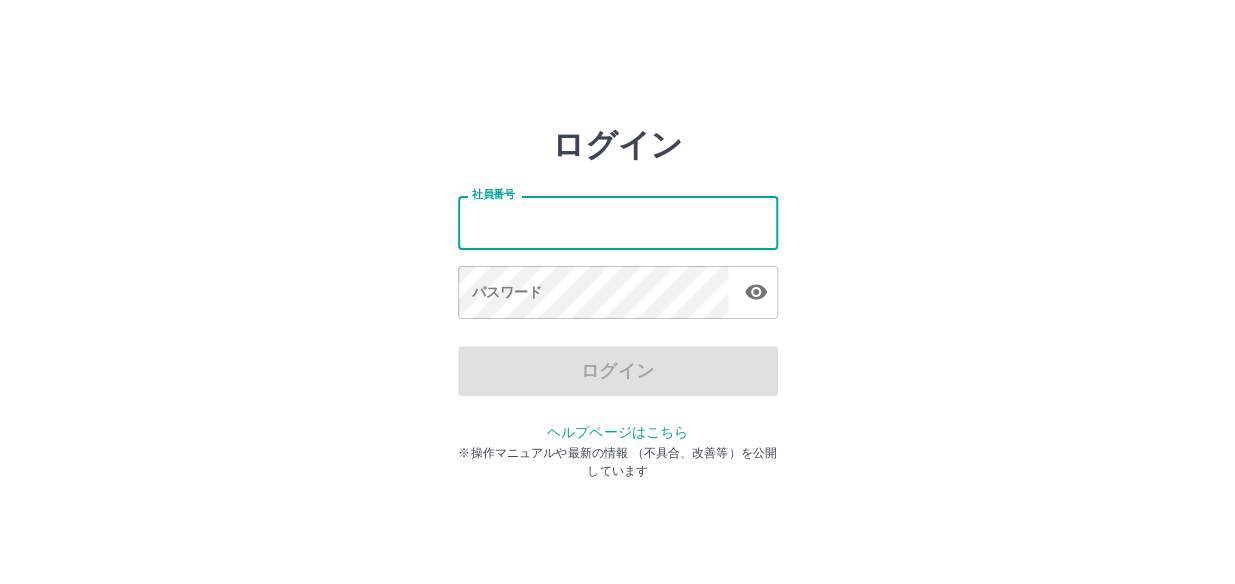 click on "社員番号" at bounding box center (618, 222) 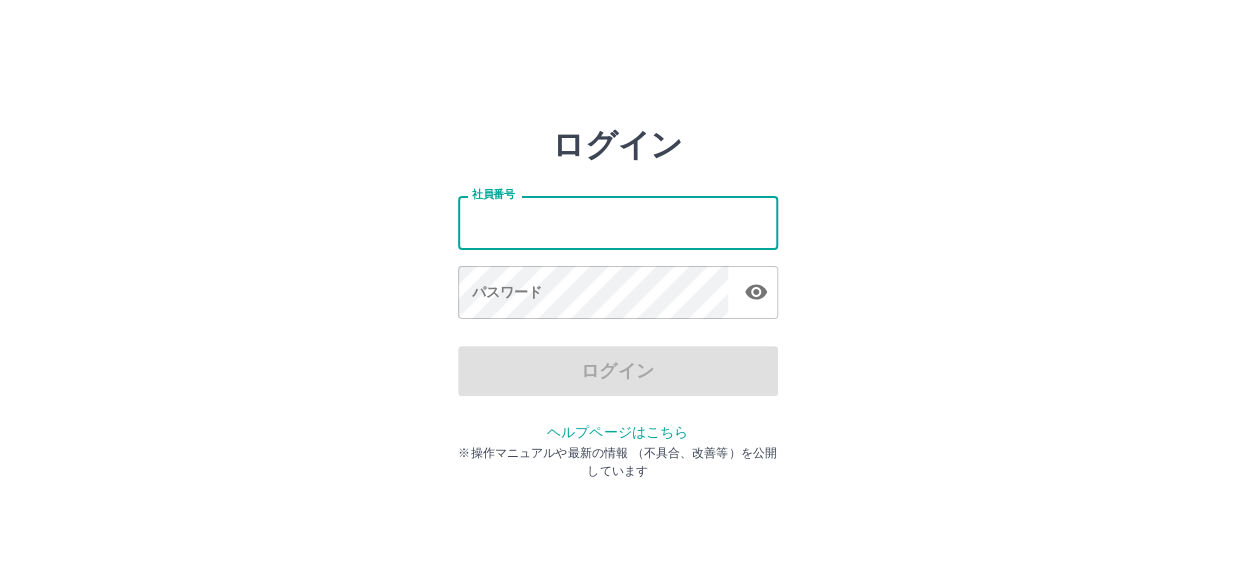type on "*******" 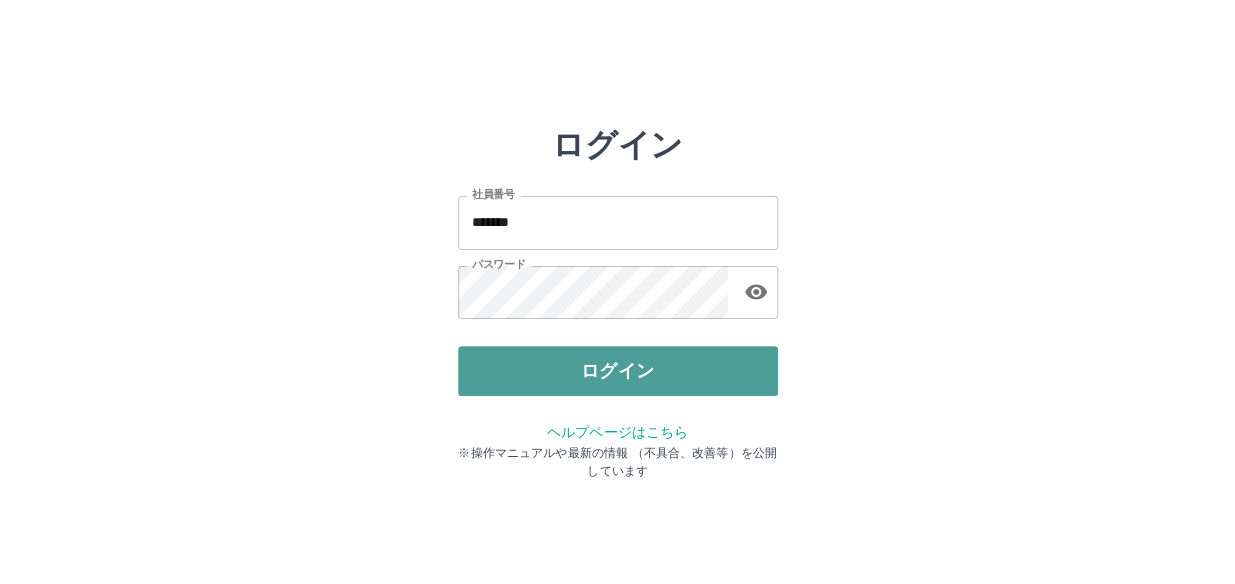 click on "ログイン" at bounding box center [618, 371] 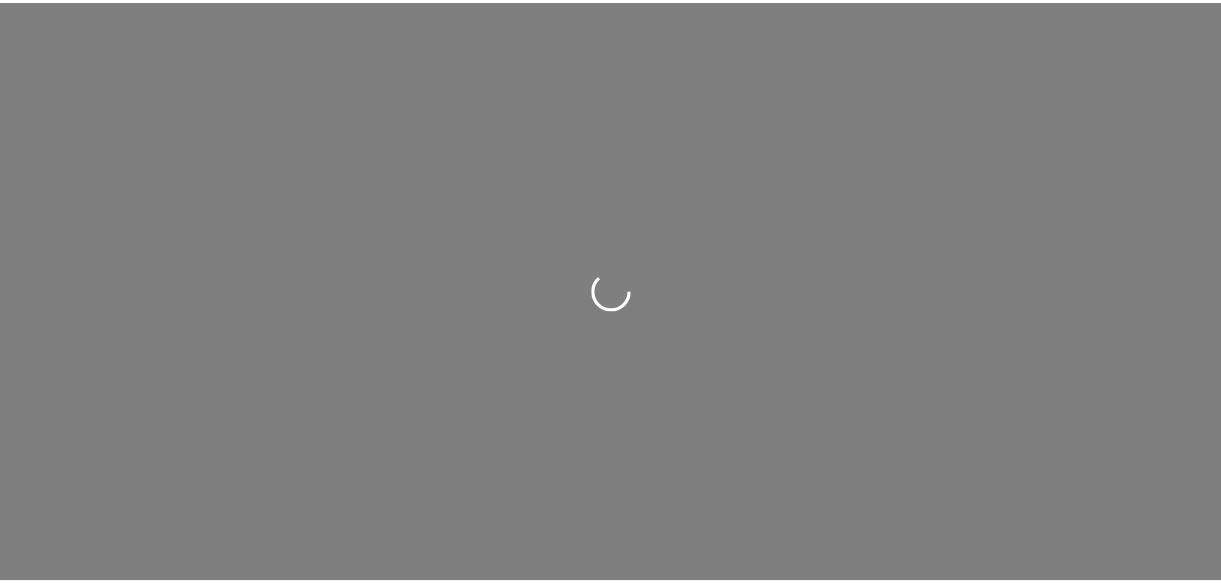 scroll, scrollTop: 0, scrollLeft: 0, axis: both 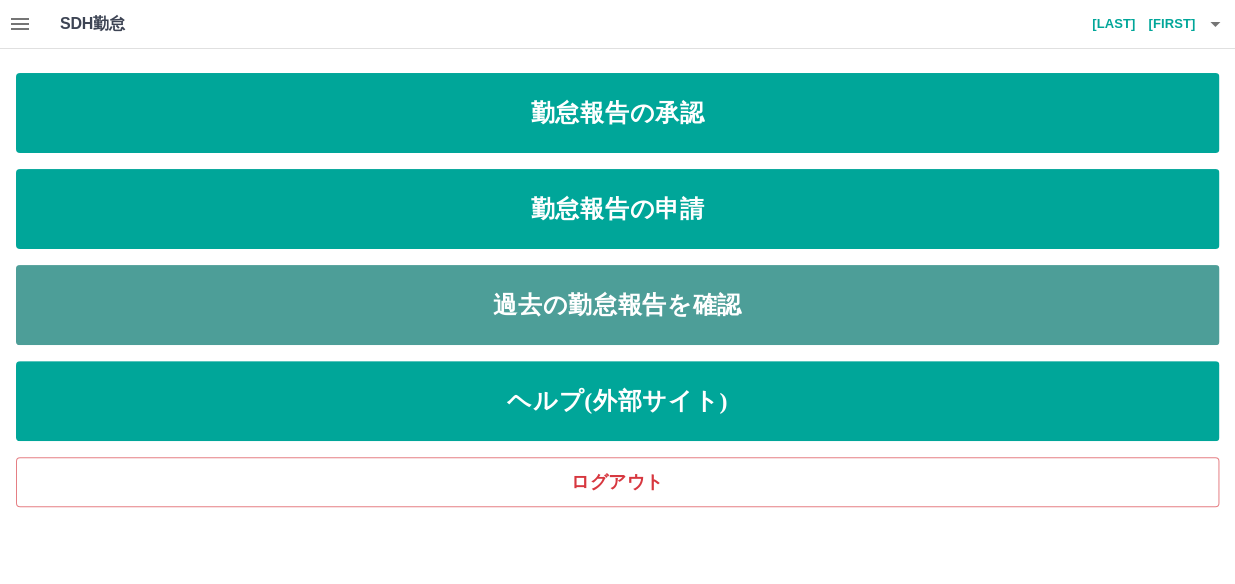click on "過去の勤怠報告を確認" at bounding box center [617, 305] 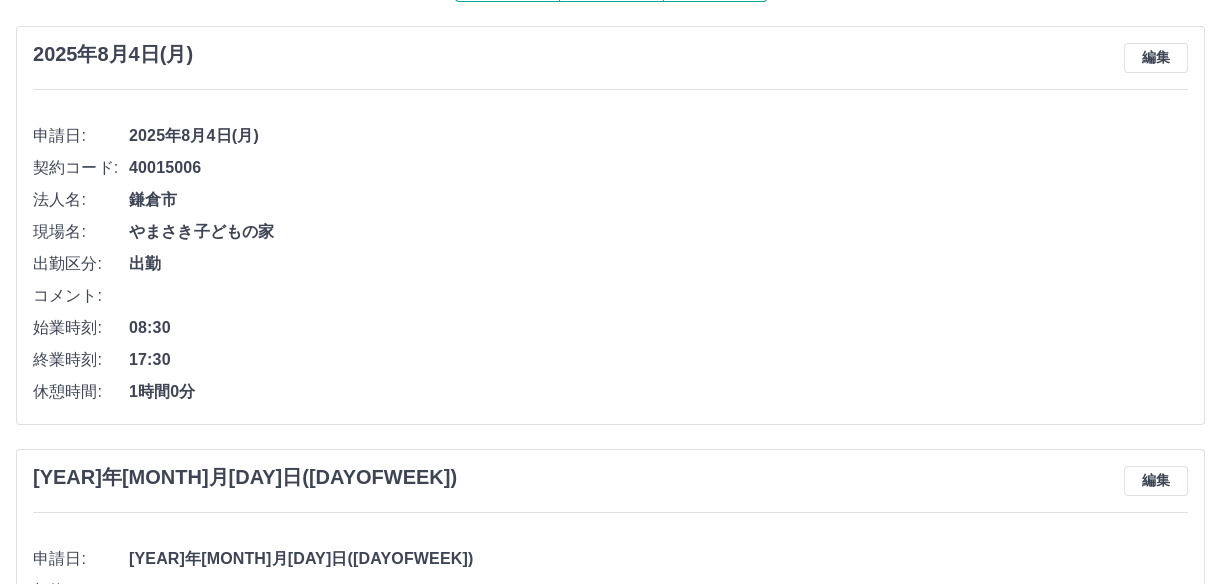 scroll, scrollTop: 0, scrollLeft: 0, axis: both 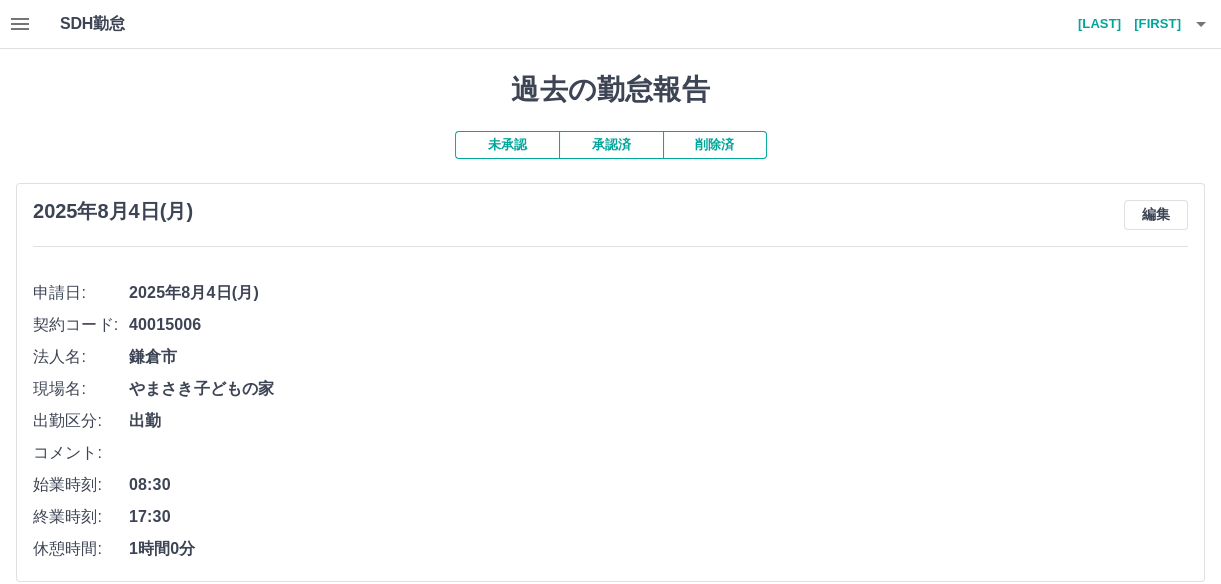 click on "承認済" at bounding box center [611, 145] 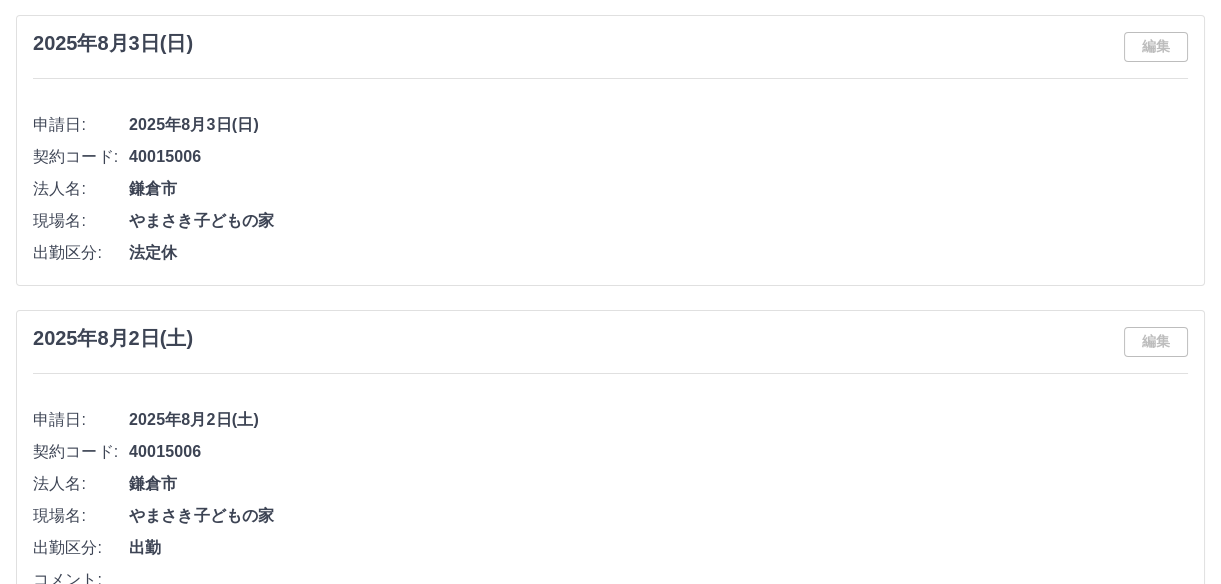 scroll, scrollTop: 0, scrollLeft: 0, axis: both 